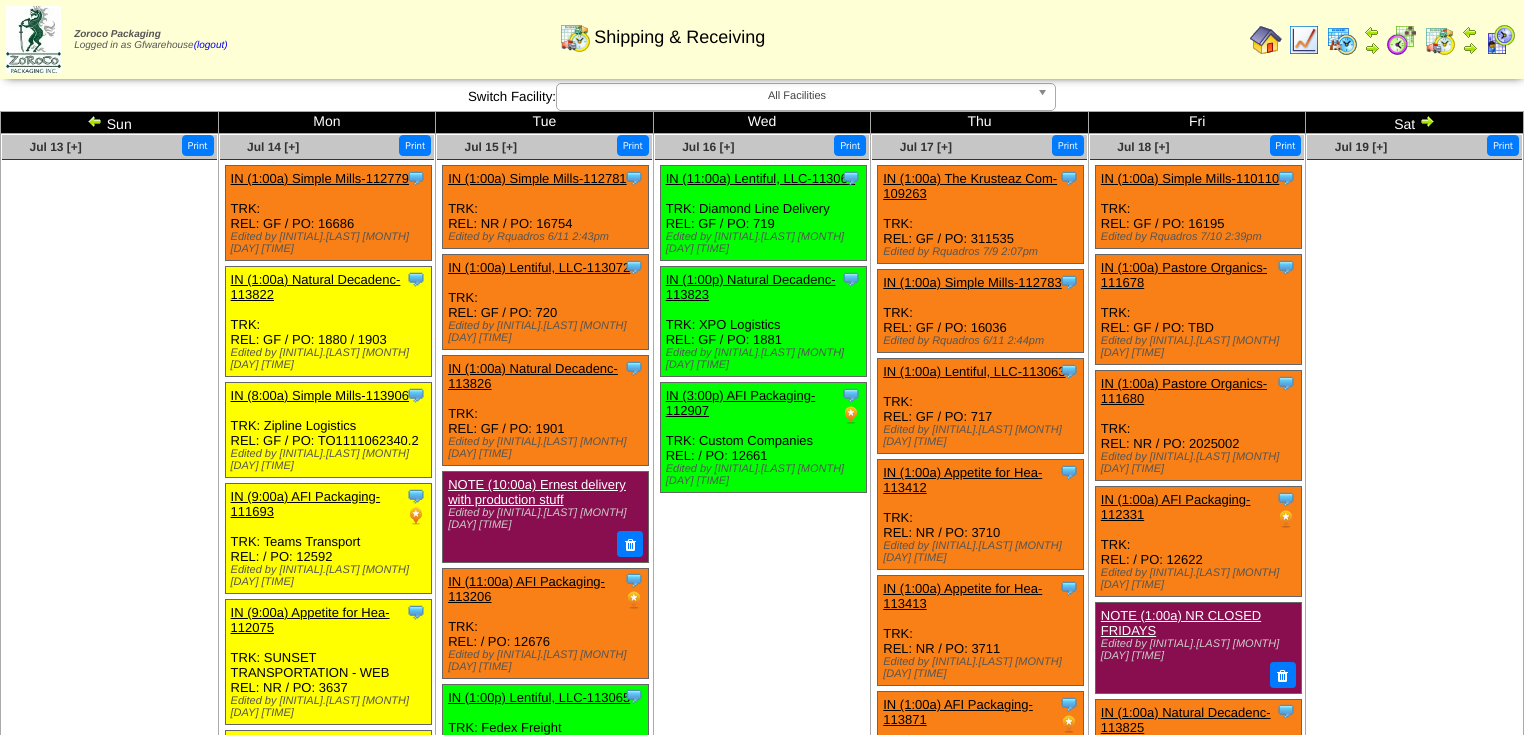 scroll, scrollTop: 50, scrollLeft: 0, axis: vertical 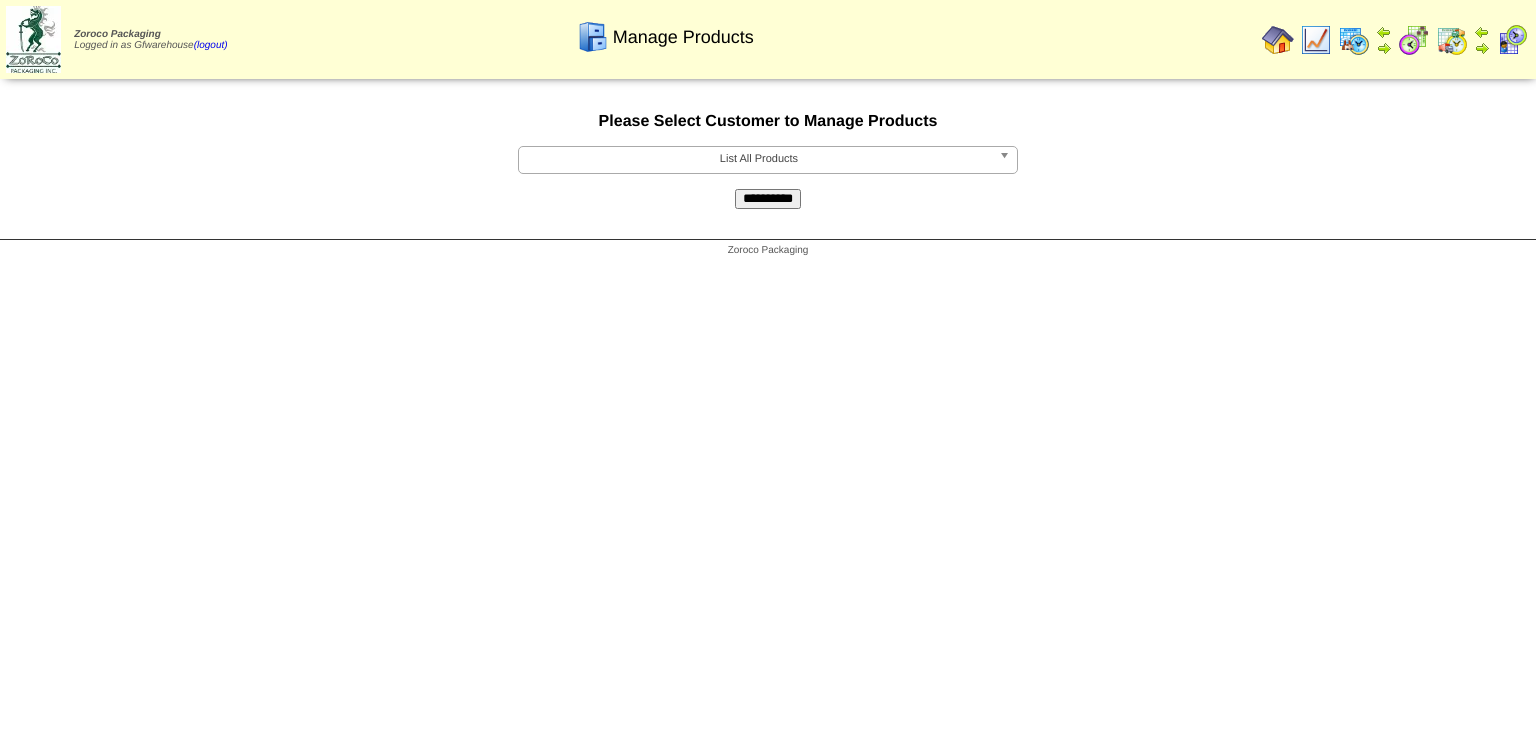 click on "List All Products" at bounding box center [768, 160] 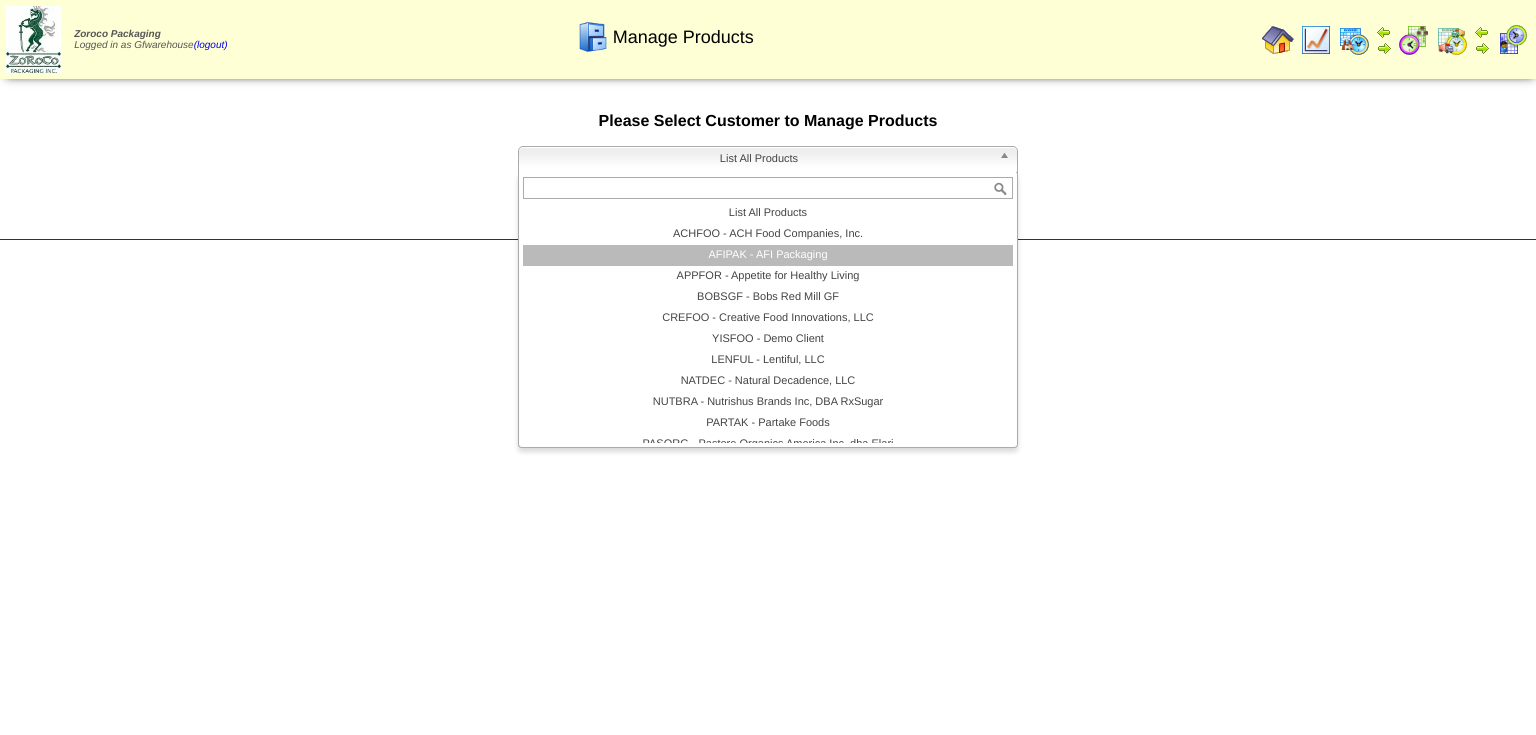 click on "AFIPAK - AFI Packaging" at bounding box center [768, 255] 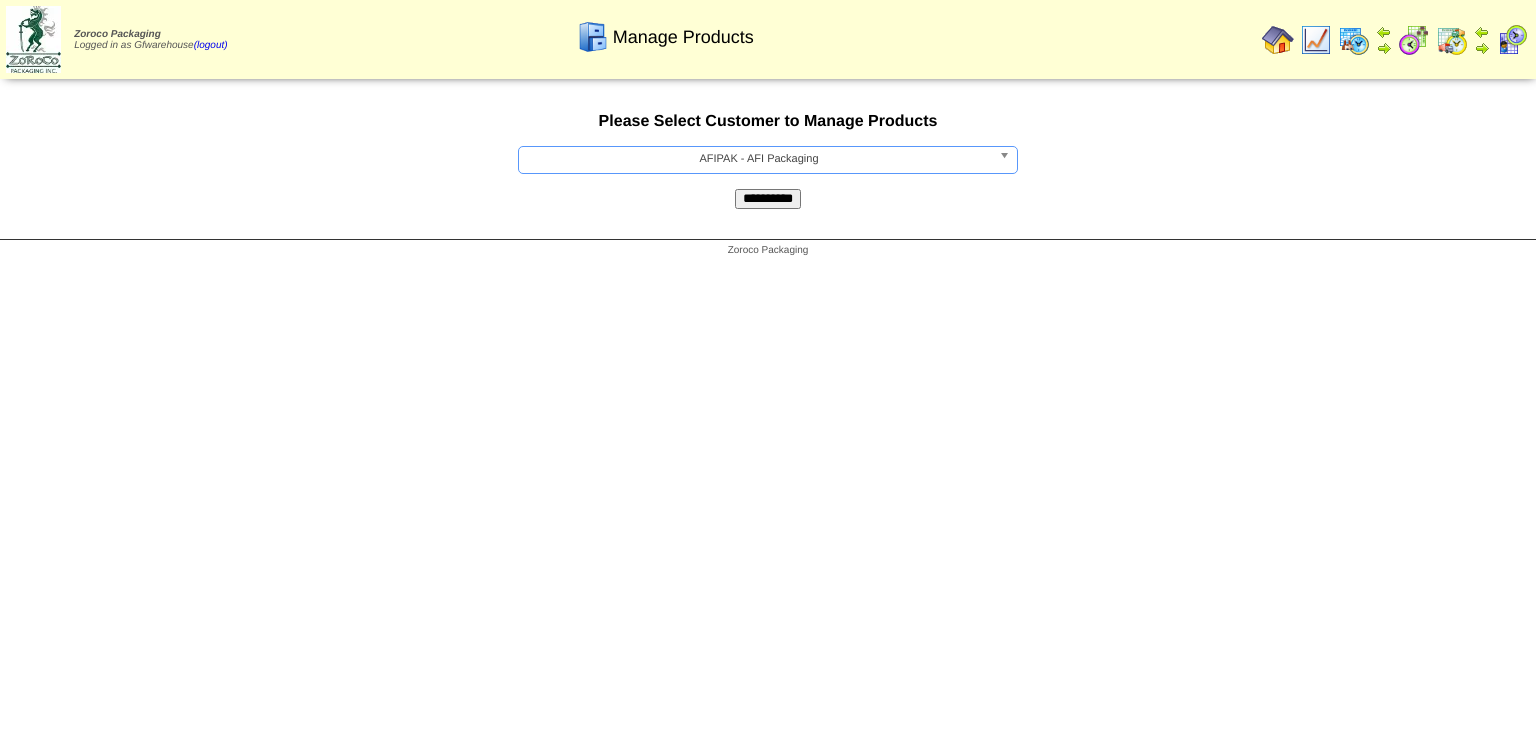 click on "**********" at bounding box center (768, 199) 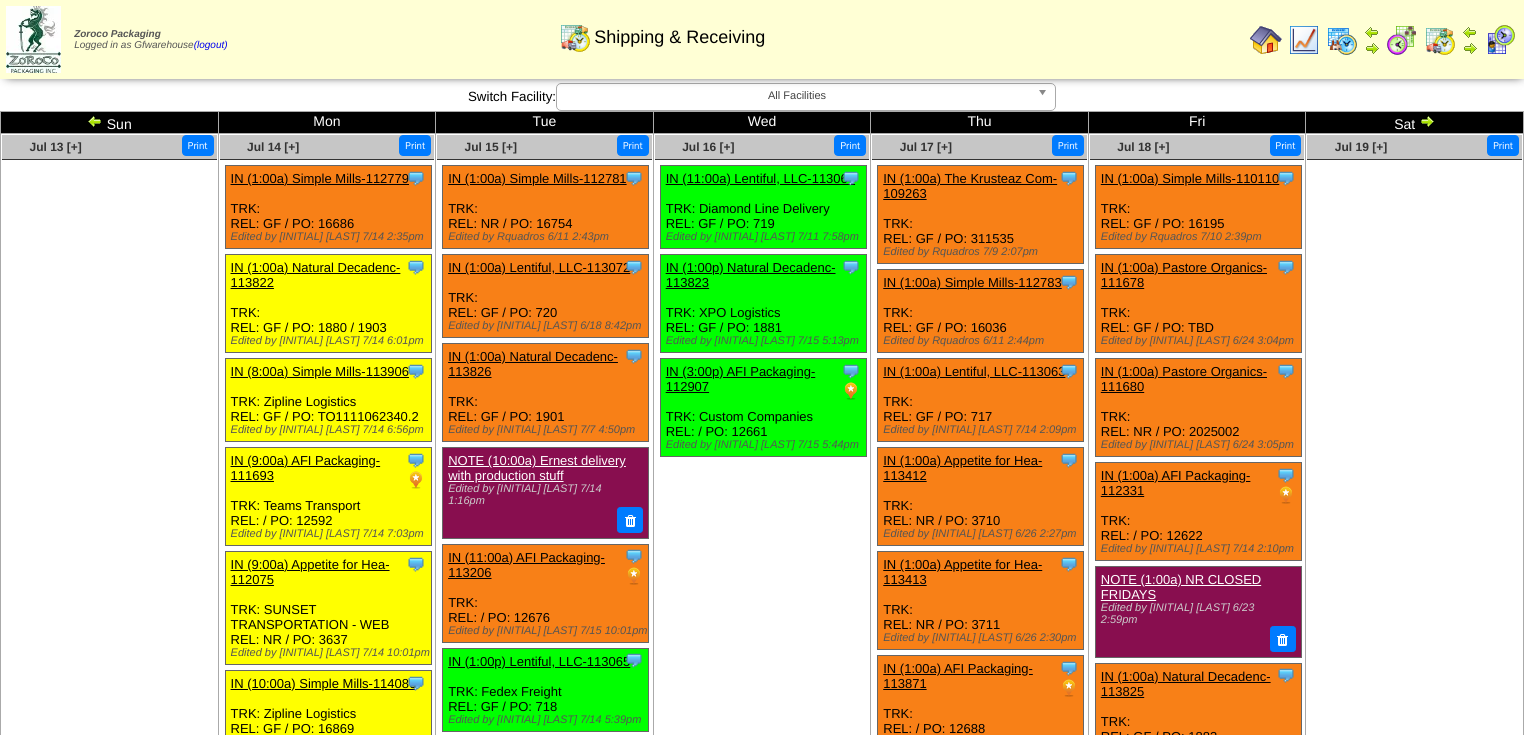 scroll, scrollTop: 0, scrollLeft: 0, axis: both 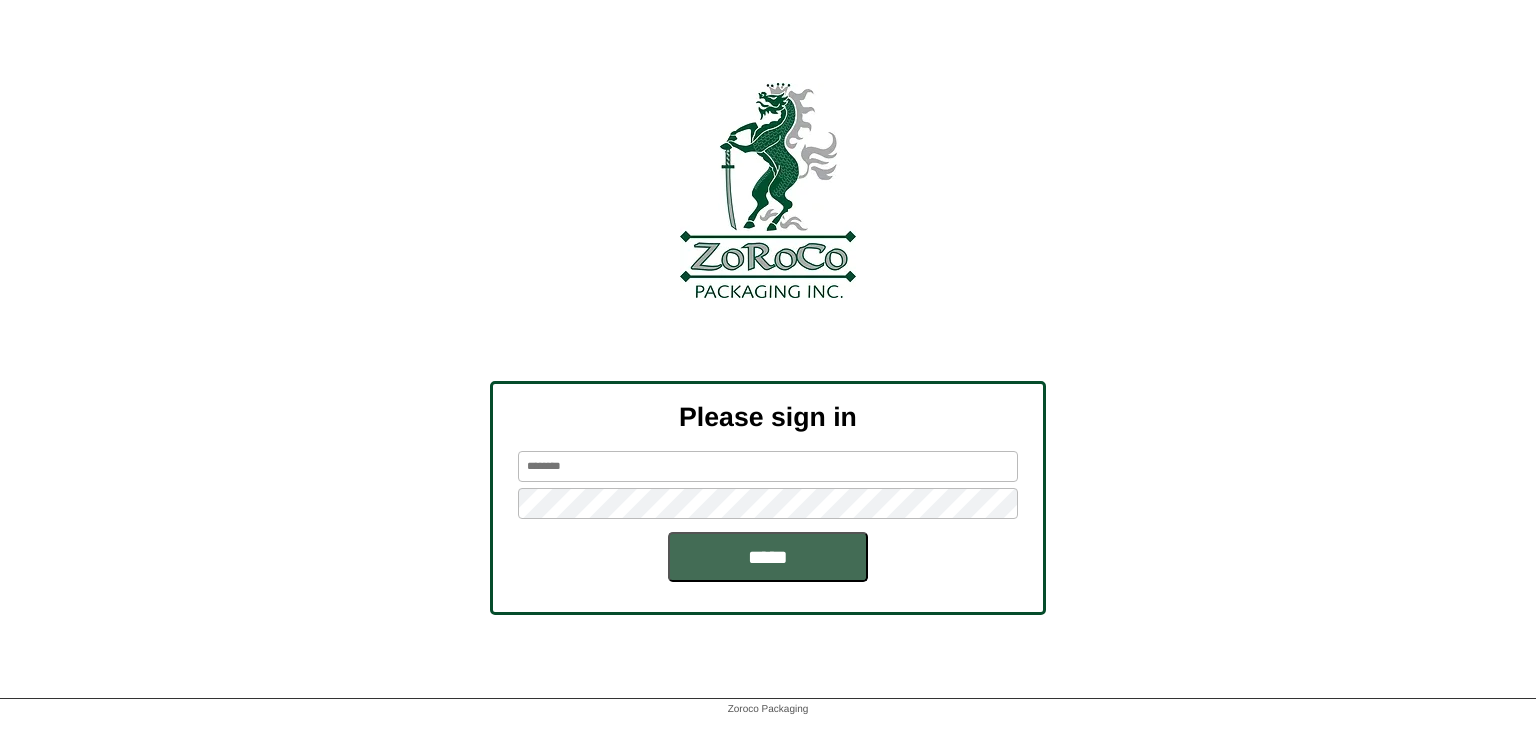 type on "**********" 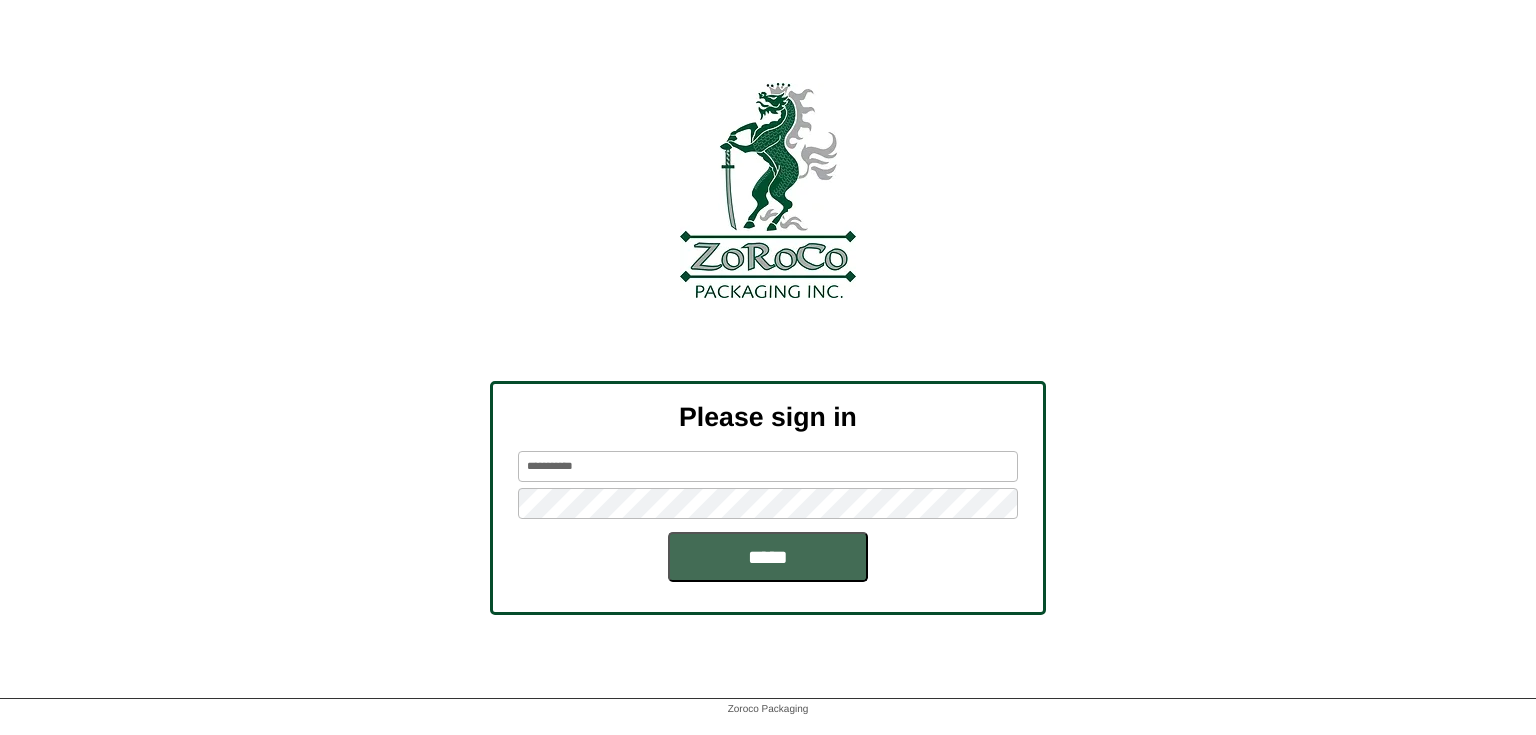 click on "*****" at bounding box center (768, 557) 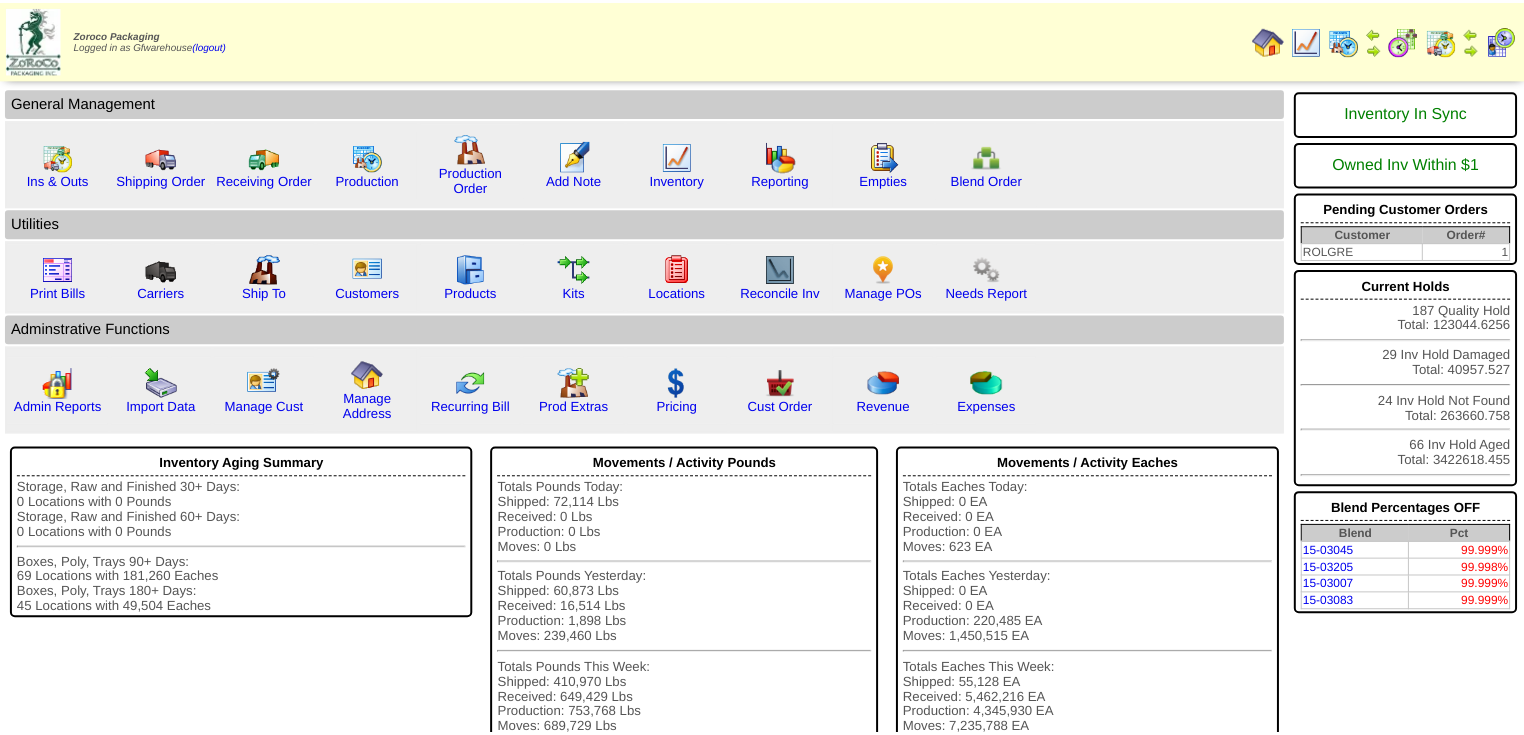 scroll, scrollTop: 0, scrollLeft: 0, axis: both 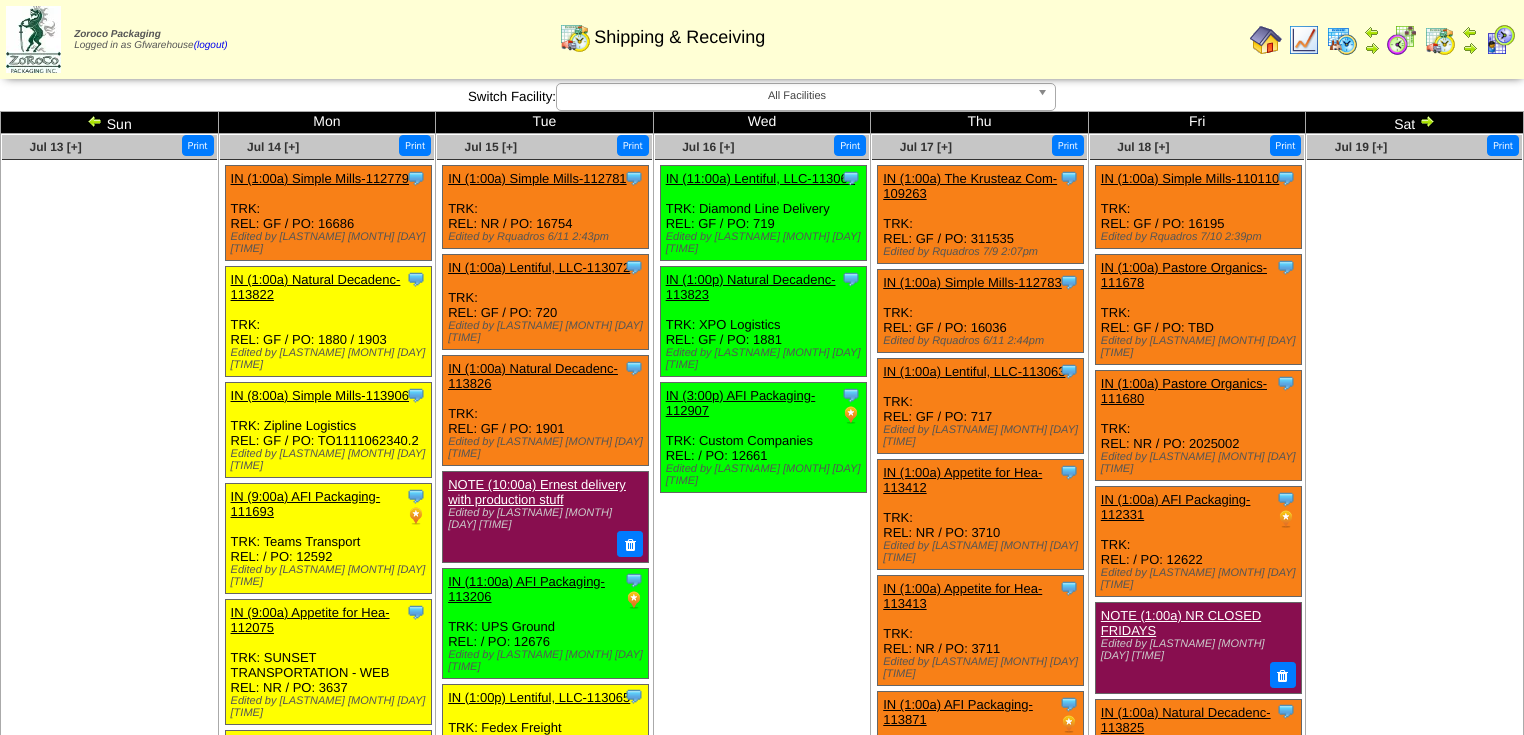 click at bounding box center (95, 121) 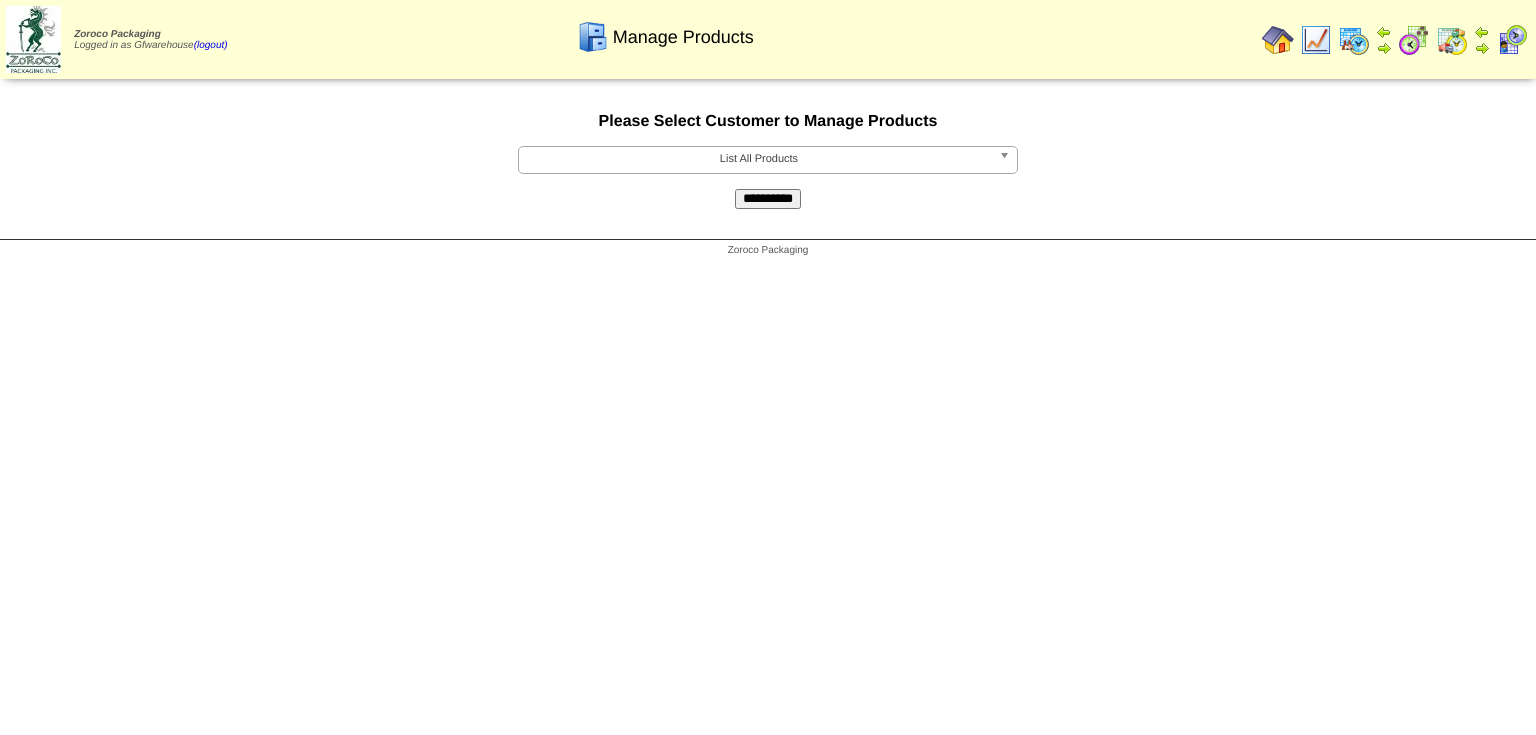 scroll, scrollTop: 0, scrollLeft: 0, axis: both 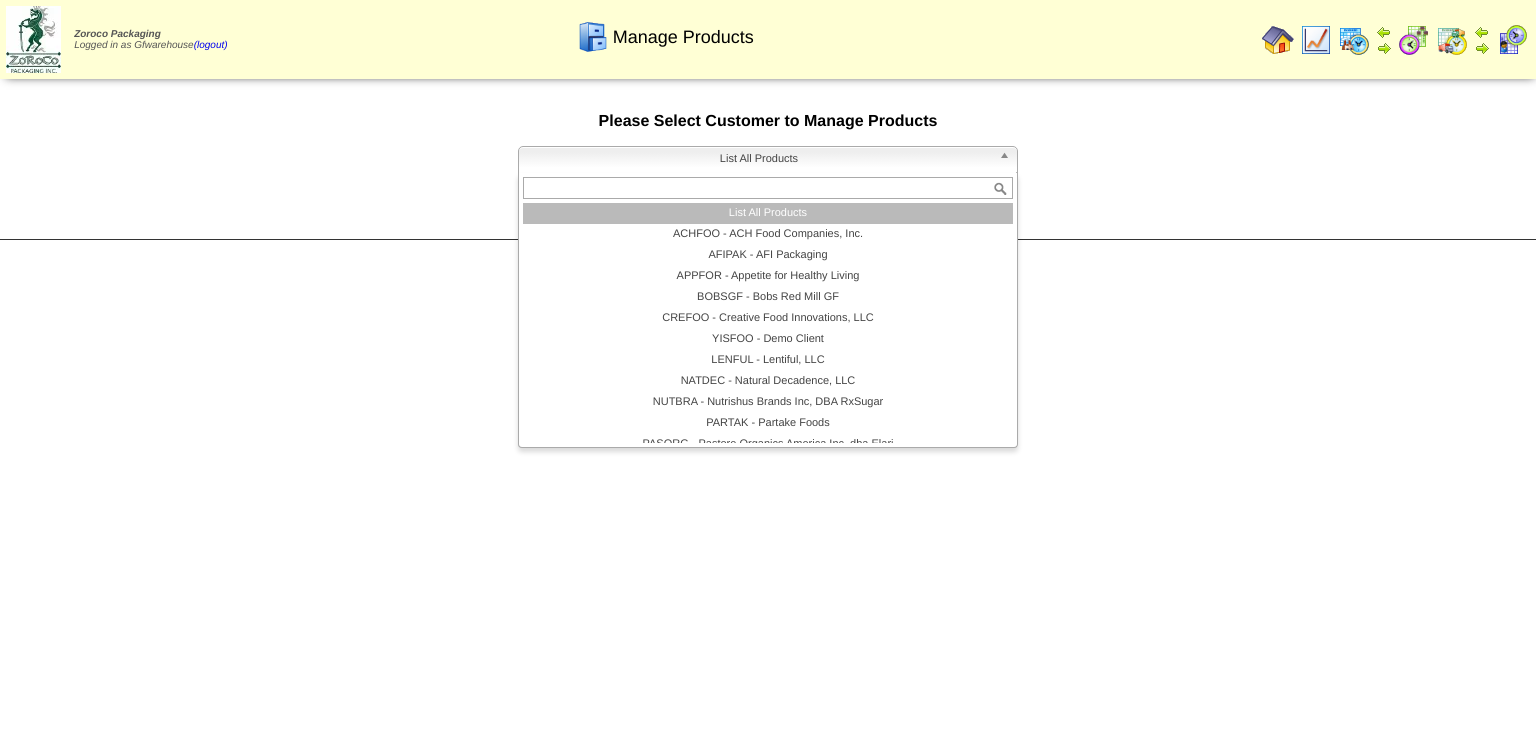 click at bounding box center (1008, 160) 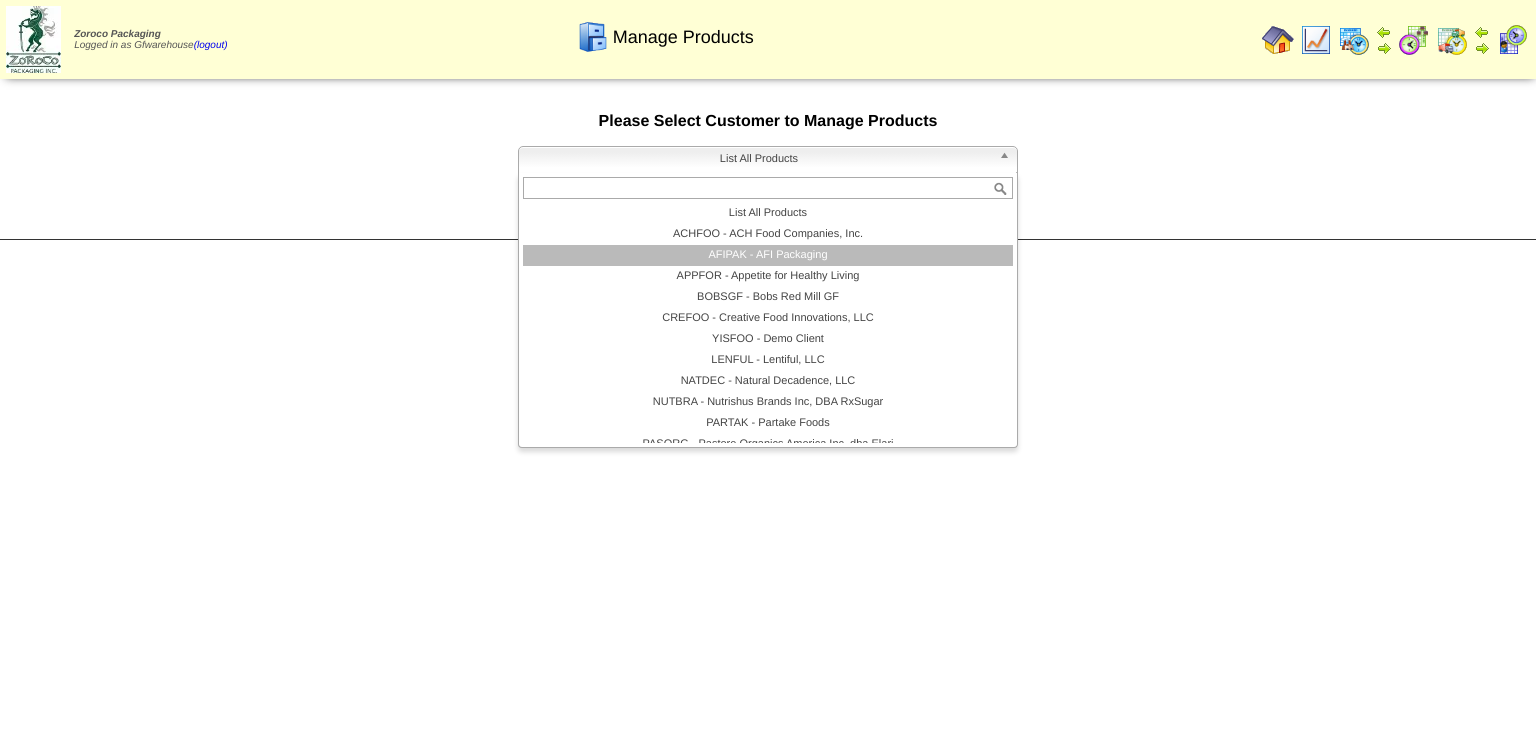 click on "AFIPAK - AFI Packaging" at bounding box center (768, 255) 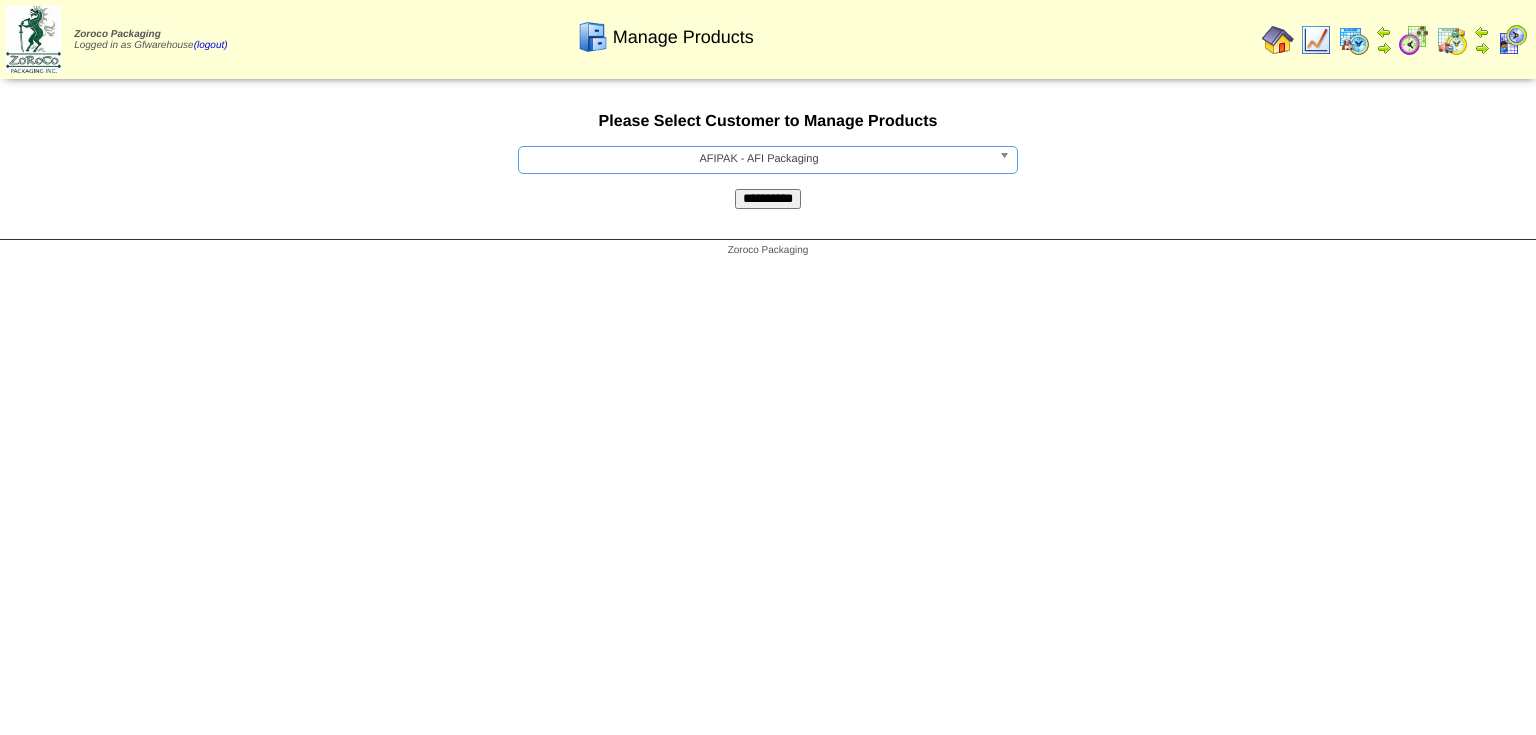 click on "**********" at bounding box center [768, 199] 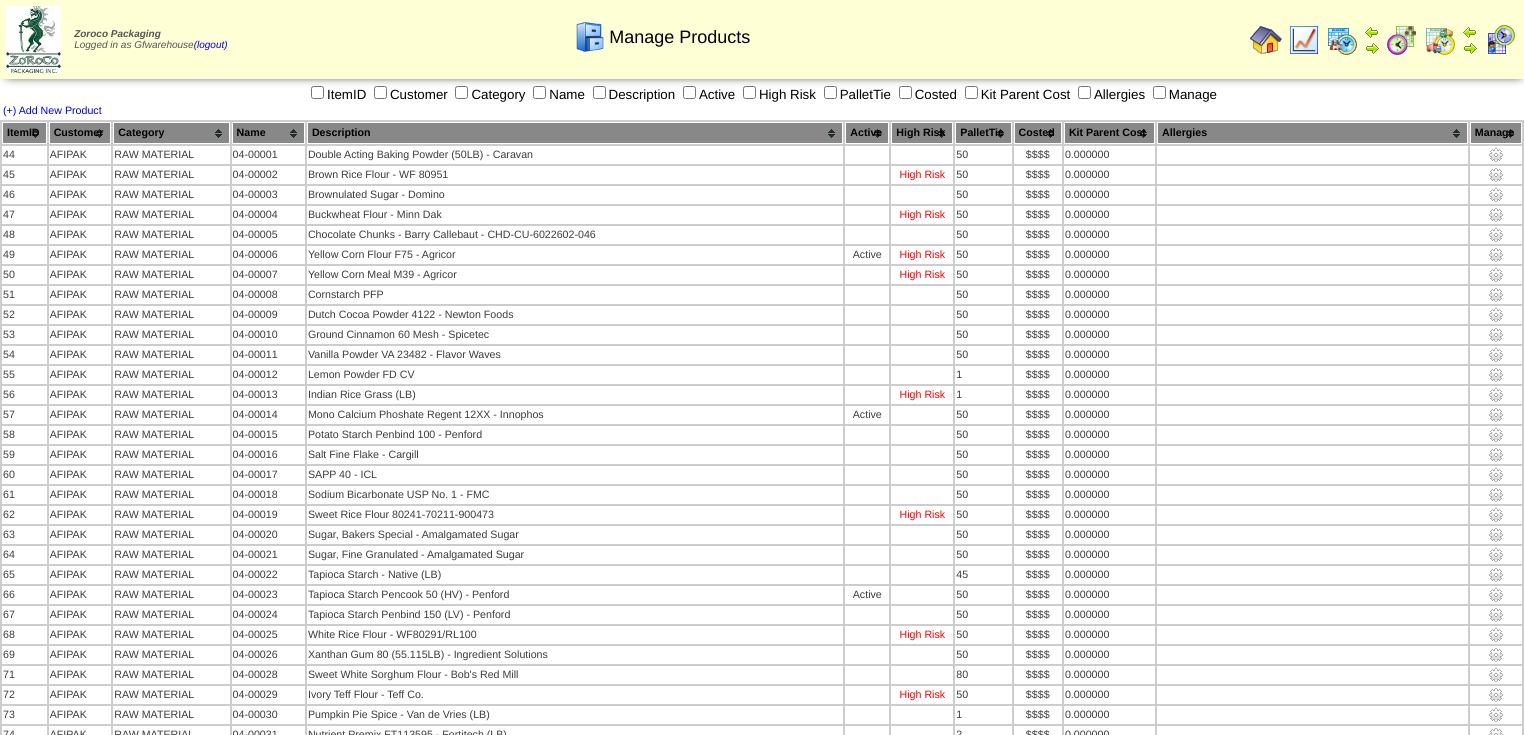 scroll, scrollTop: 4471, scrollLeft: 0, axis: vertical 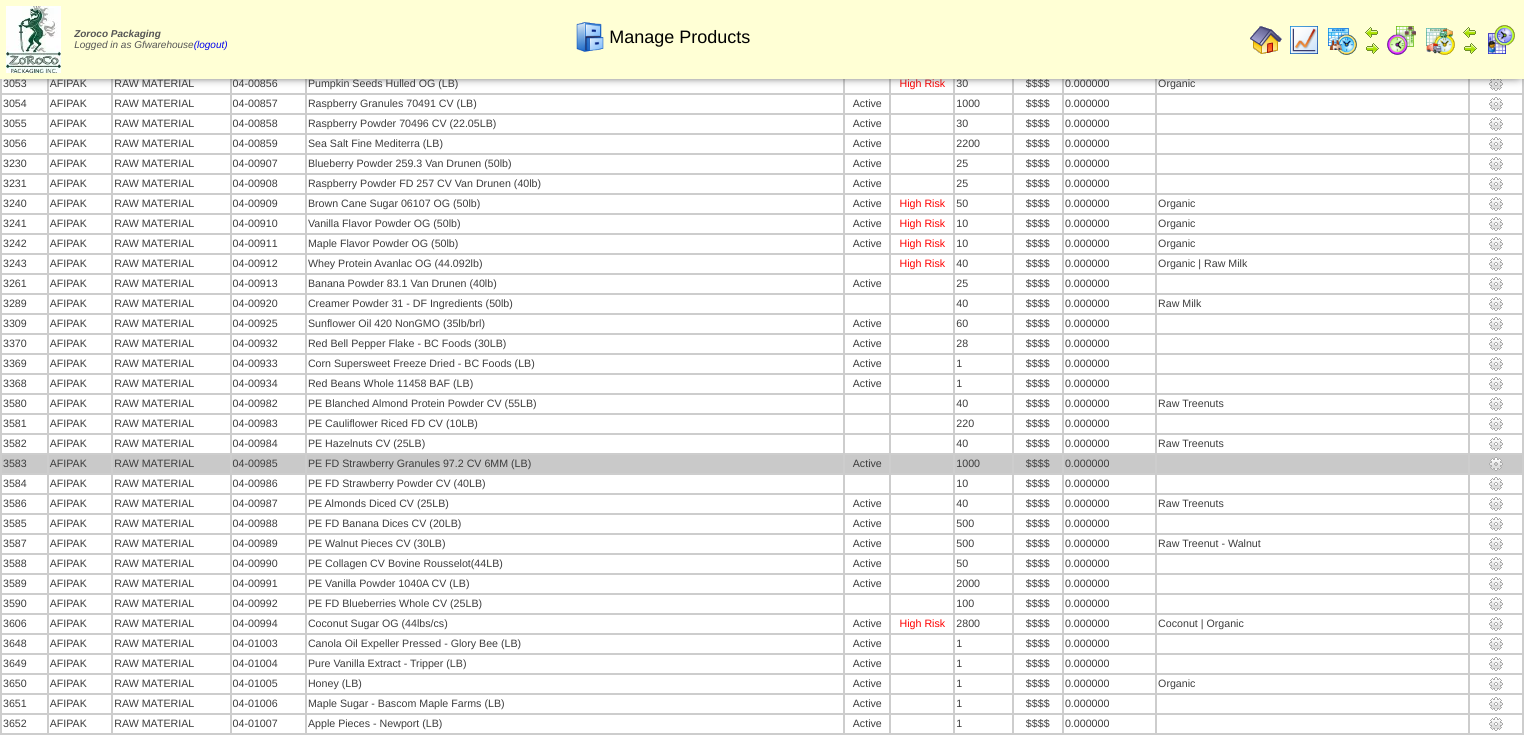click on "PE FD Strawberry Granules 97.2 CV 6MM (LB)" at bounding box center (575, 464) 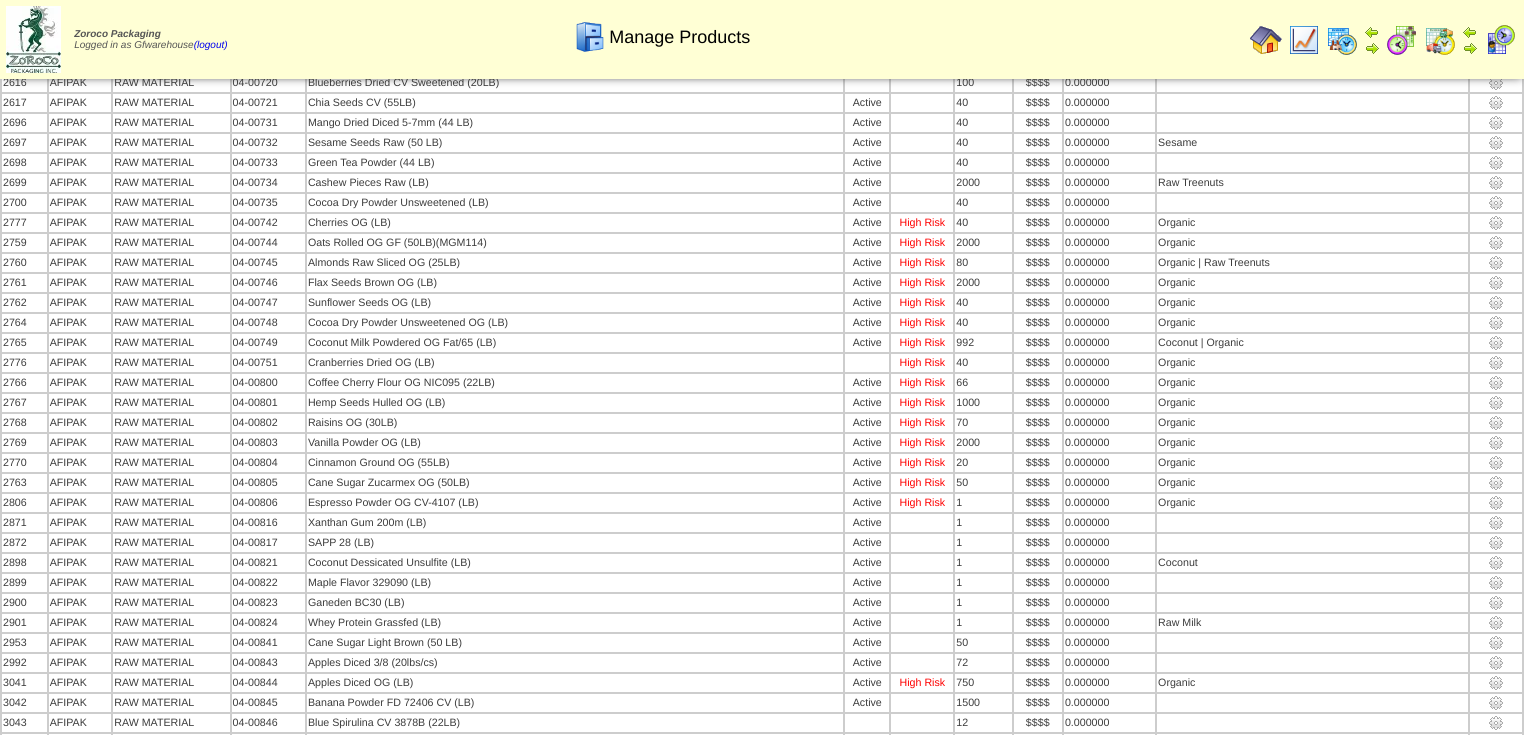 scroll, scrollTop: 3640, scrollLeft: 0, axis: vertical 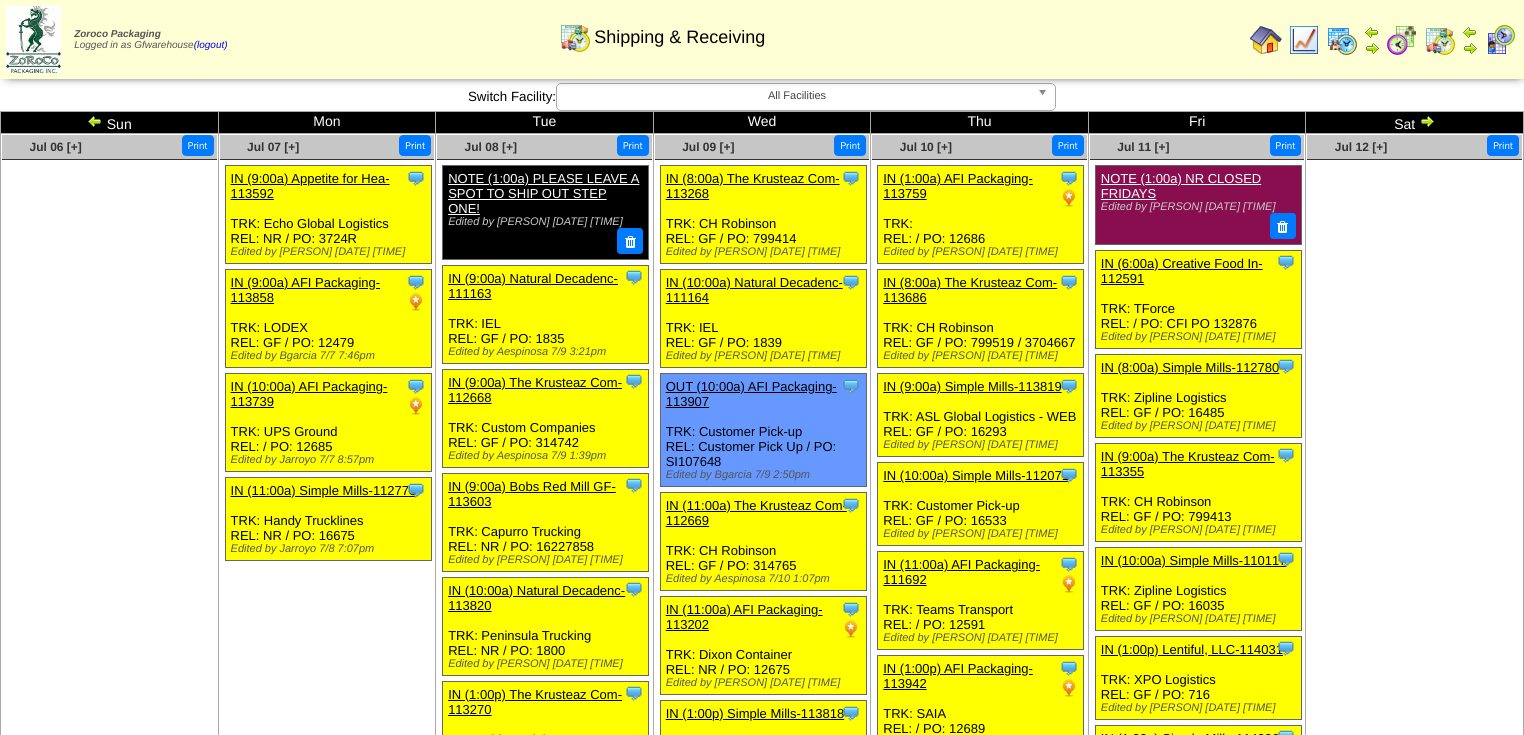 click at bounding box center (95, 121) 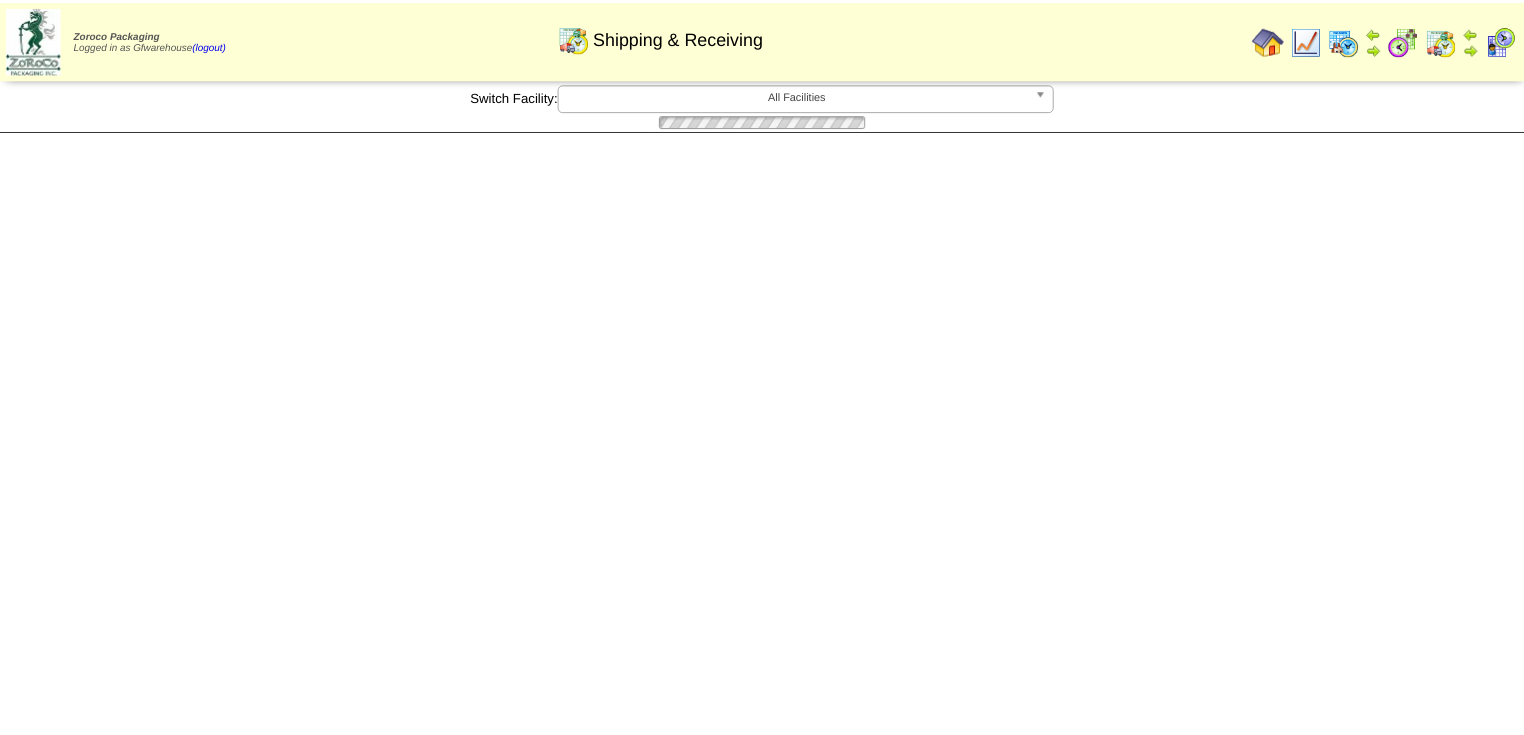 scroll, scrollTop: 0, scrollLeft: 0, axis: both 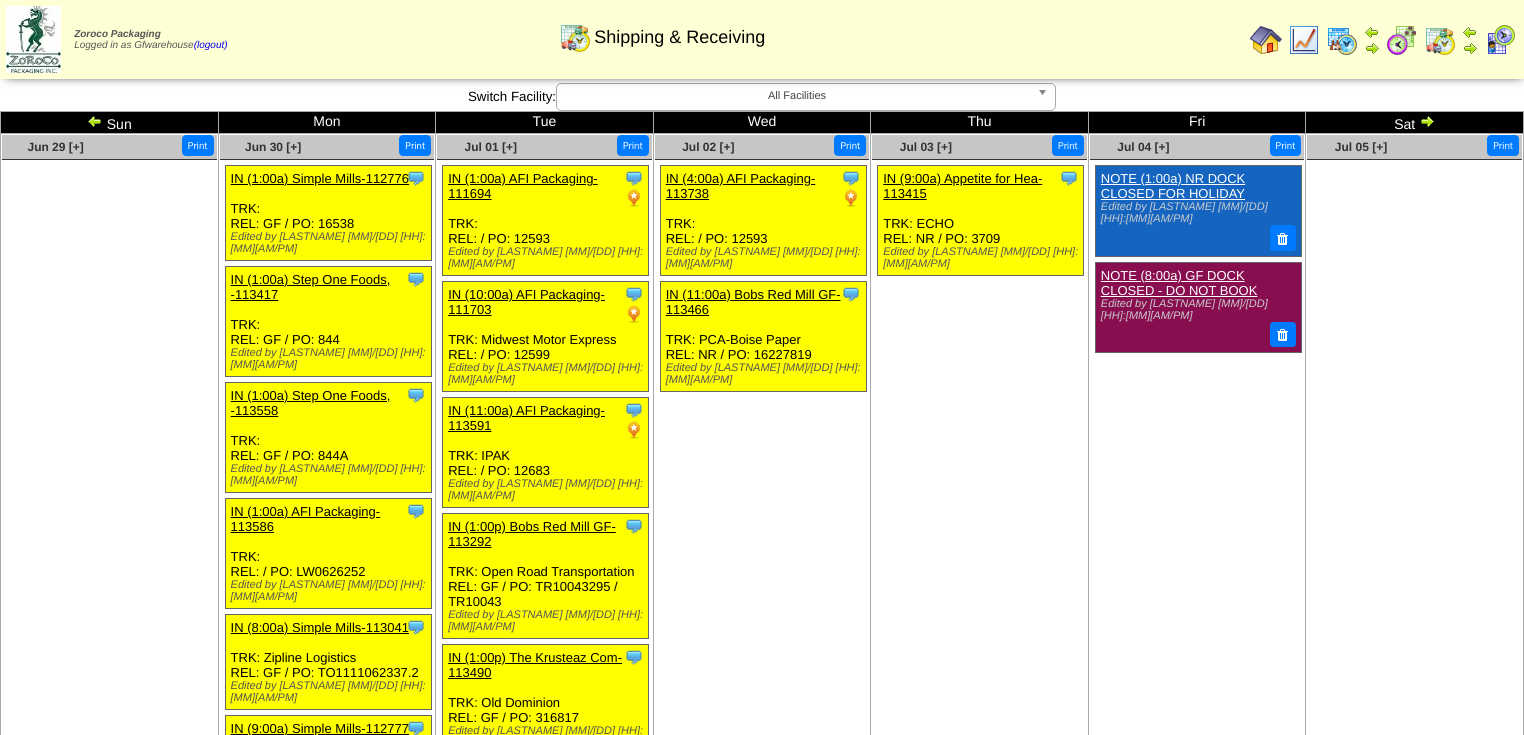 click at bounding box center [95, 121] 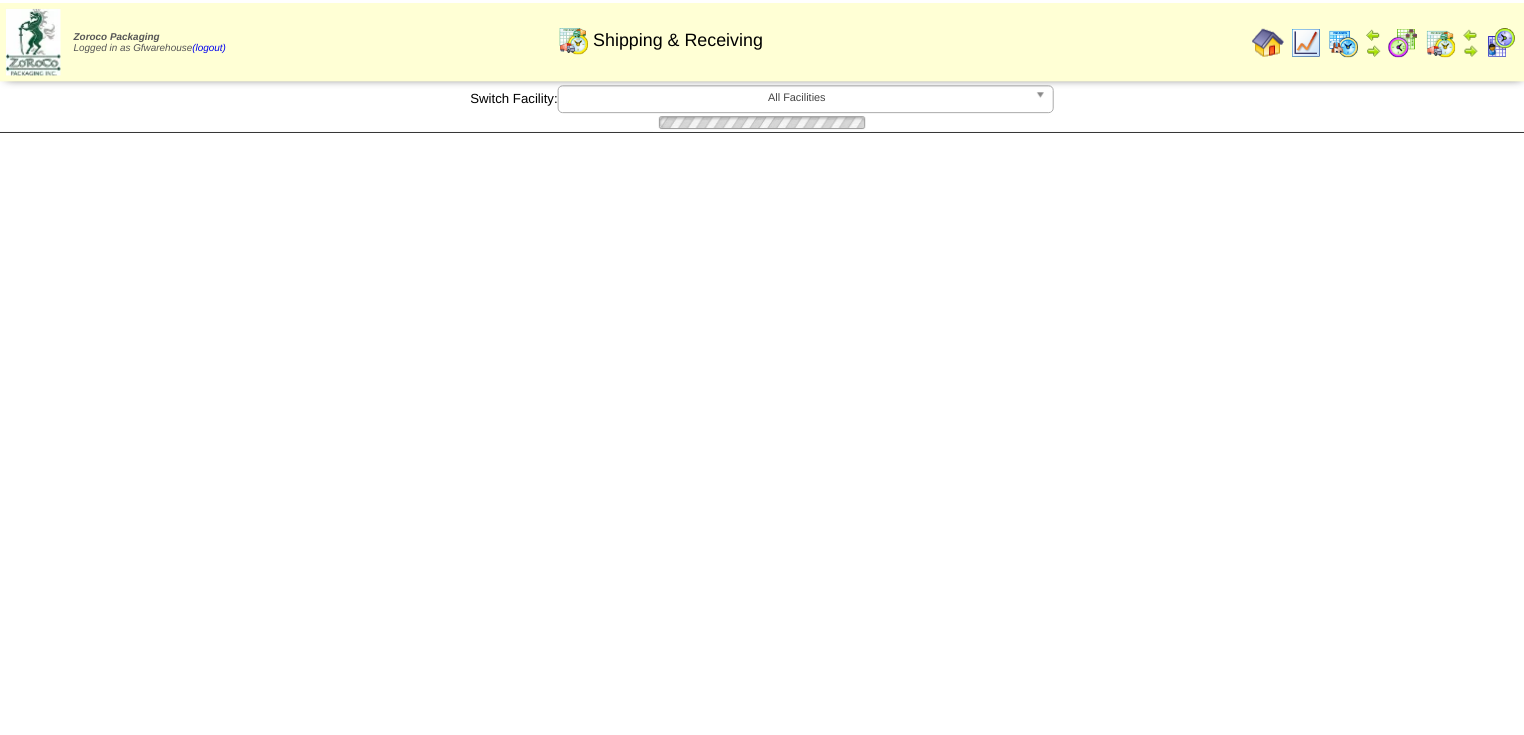 scroll, scrollTop: 0, scrollLeft: 0, axis: both 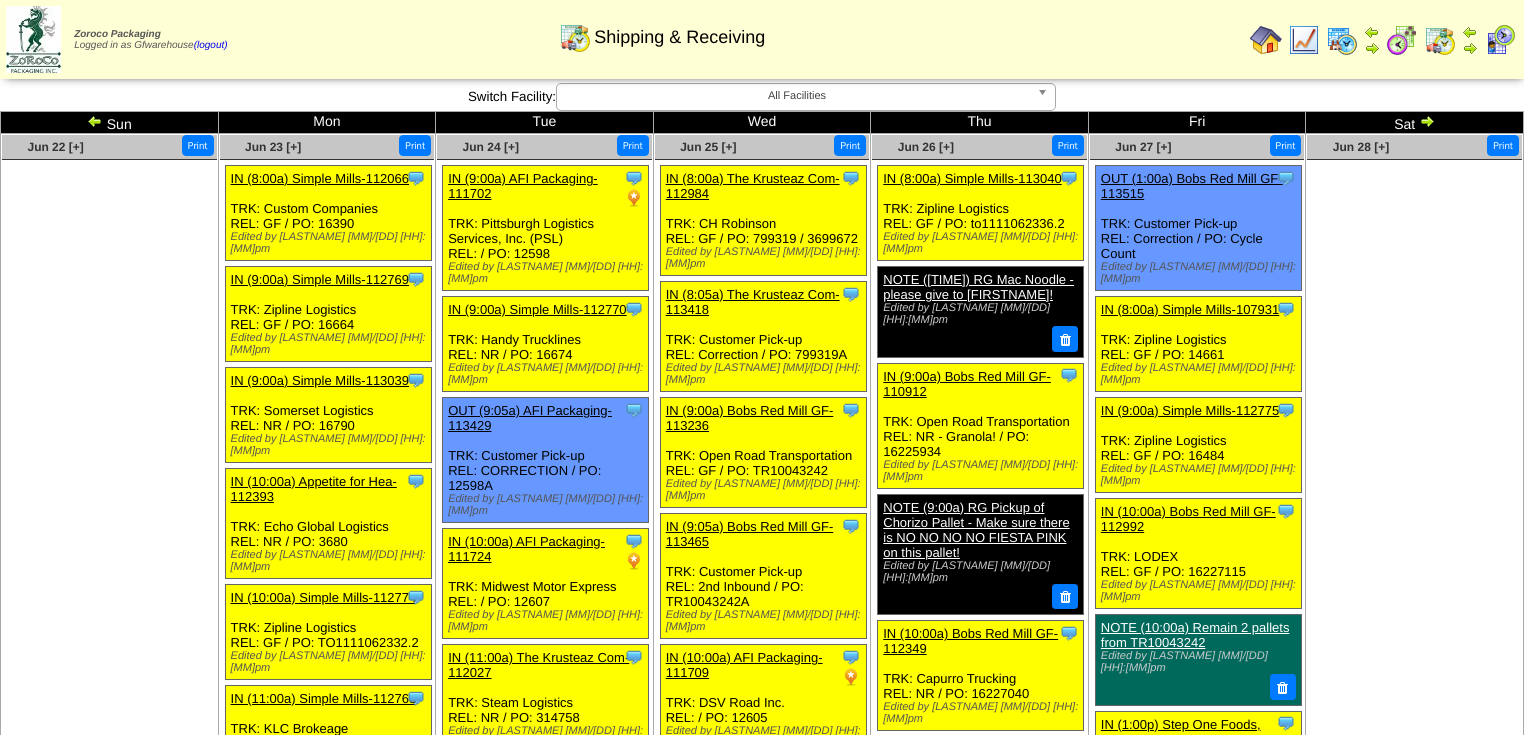 click at bounding box center [1427, 121] 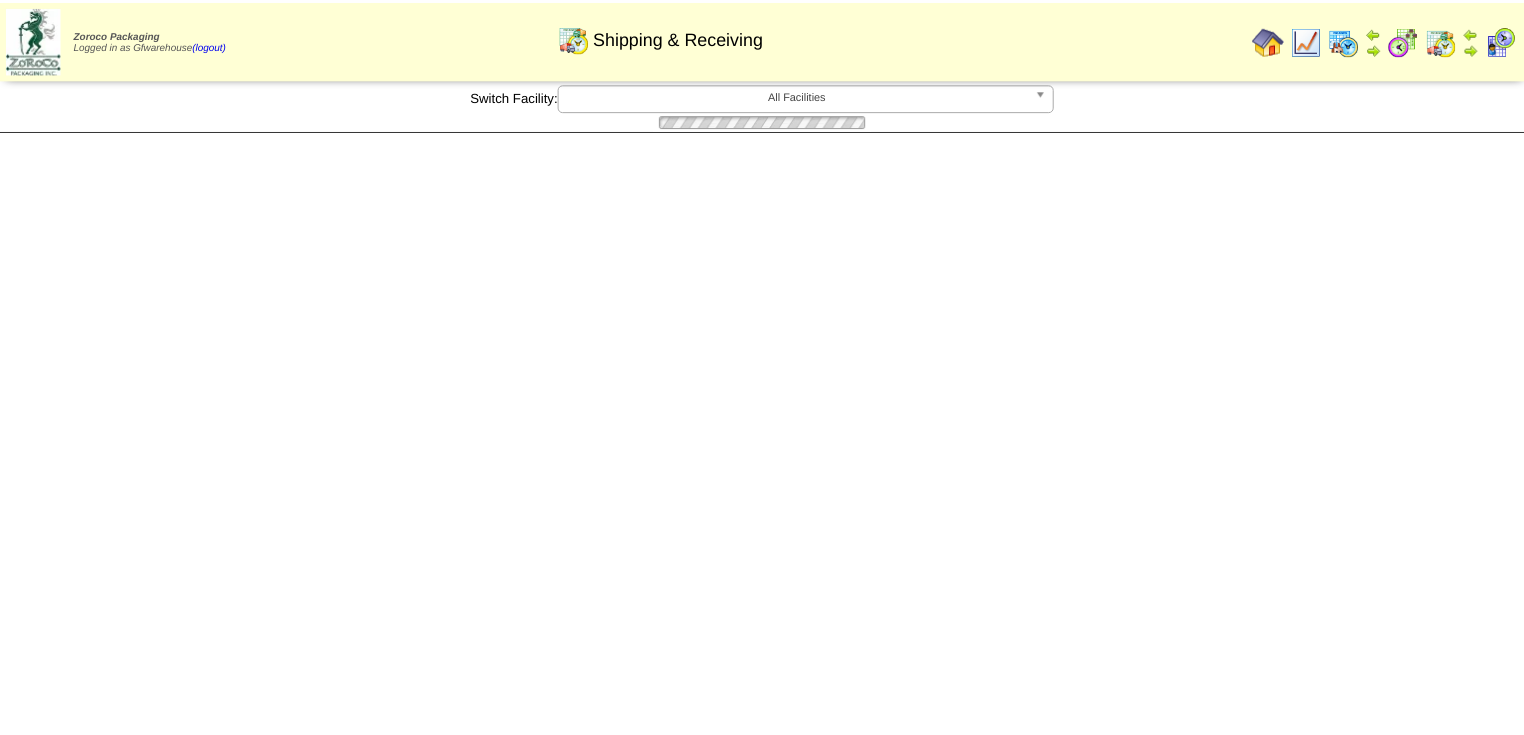 scroll, scrollTop: 0, scrollLeft: 0, axis: both 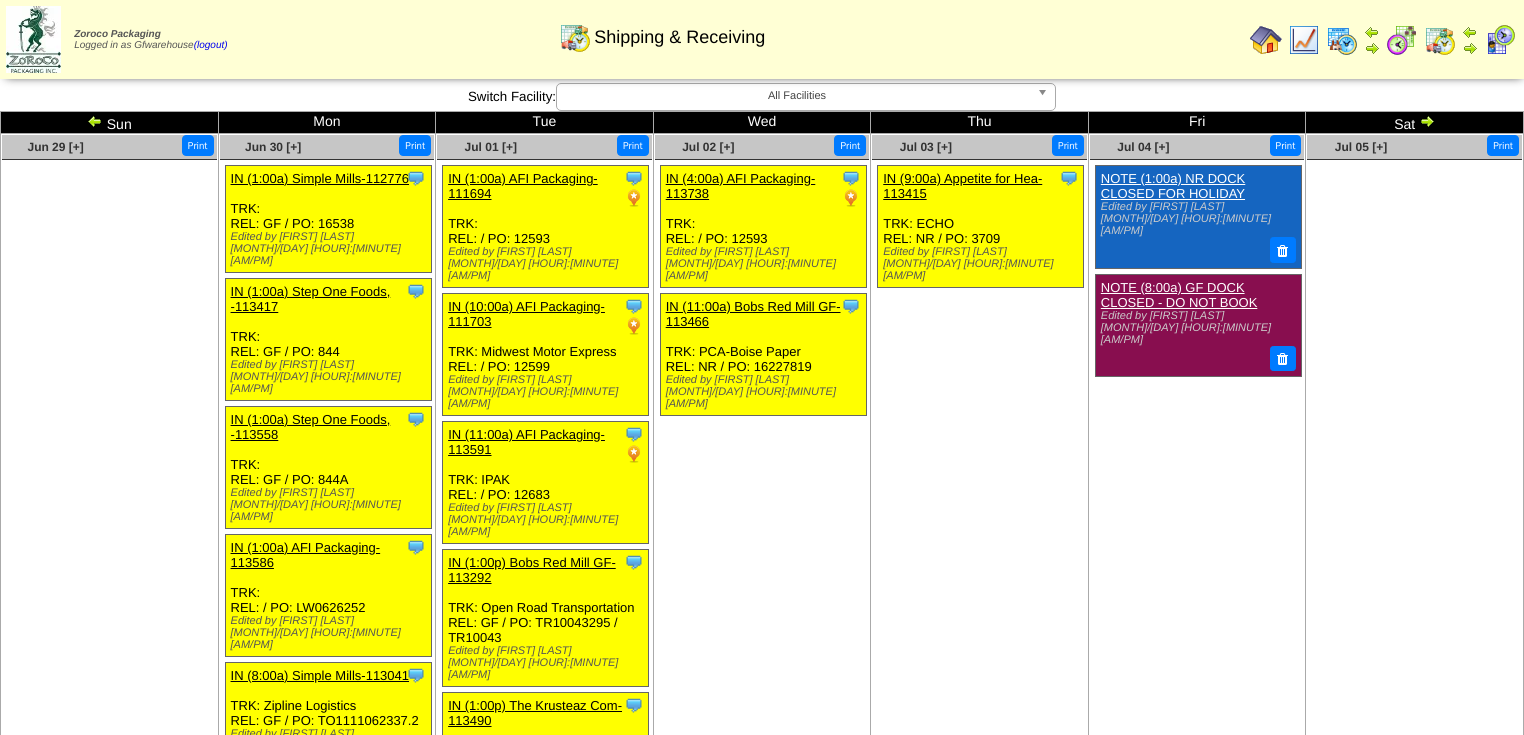 click at bounding box center [1427, 121] 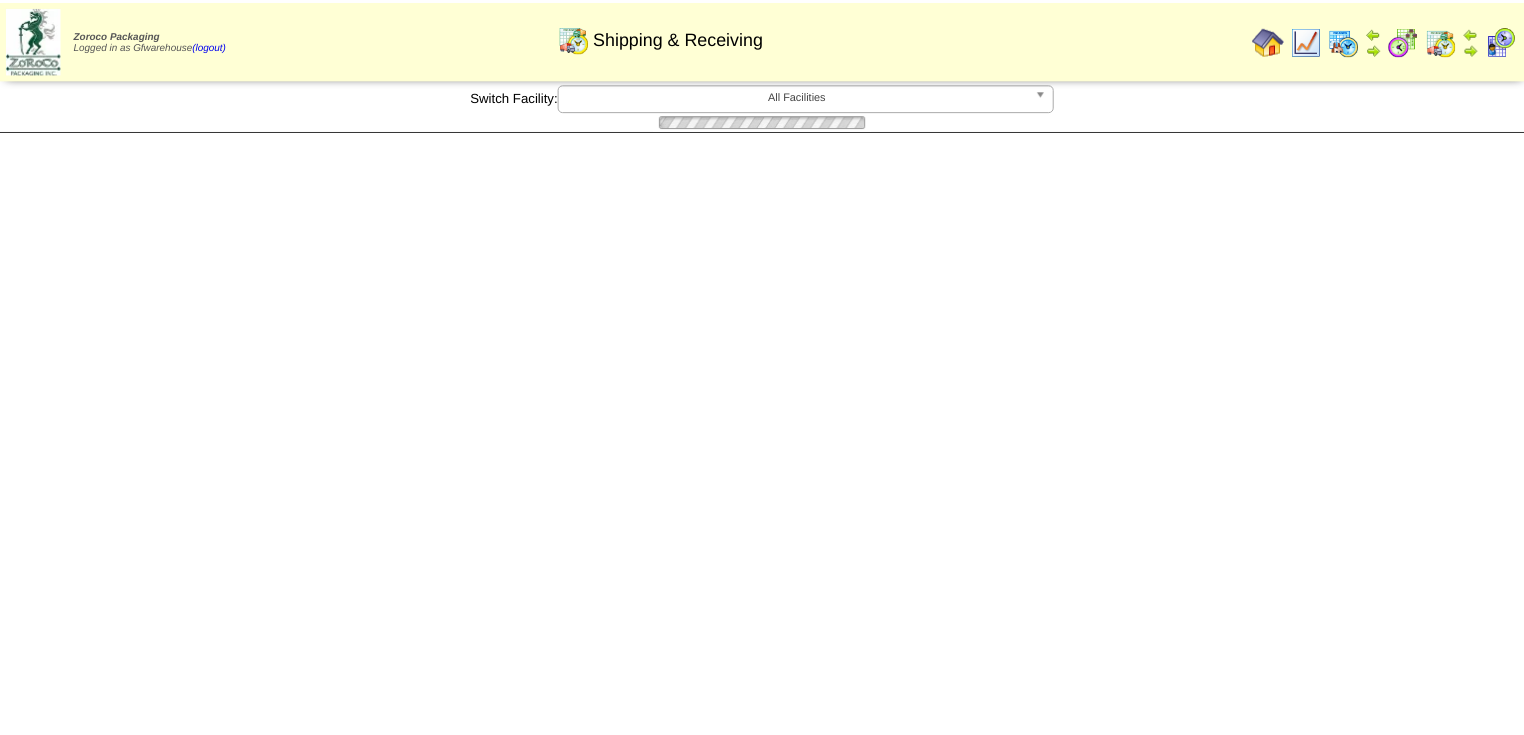 scroll, scrollTop: 0, scrollLeft: 0, axis: both 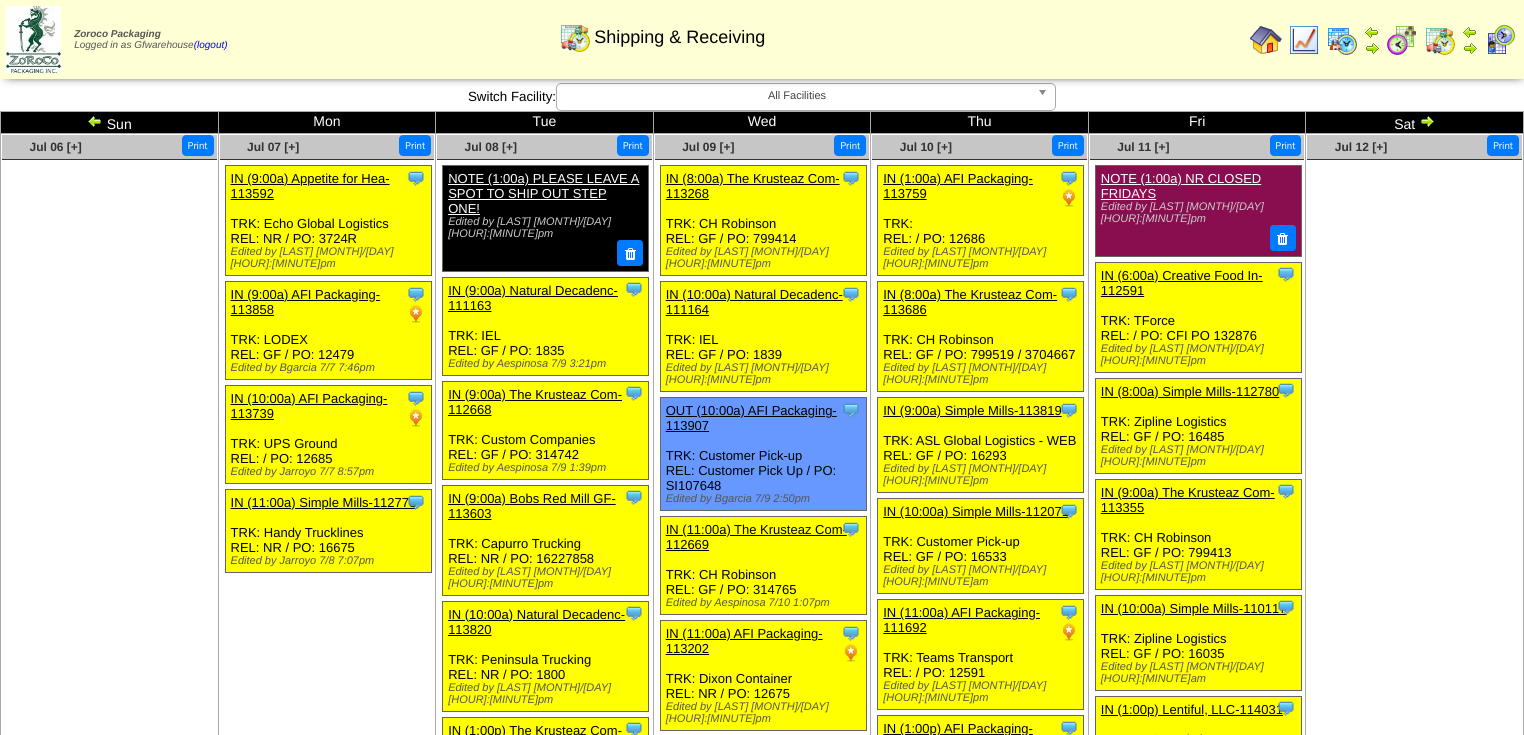 click at bounding box center (1427, 121) 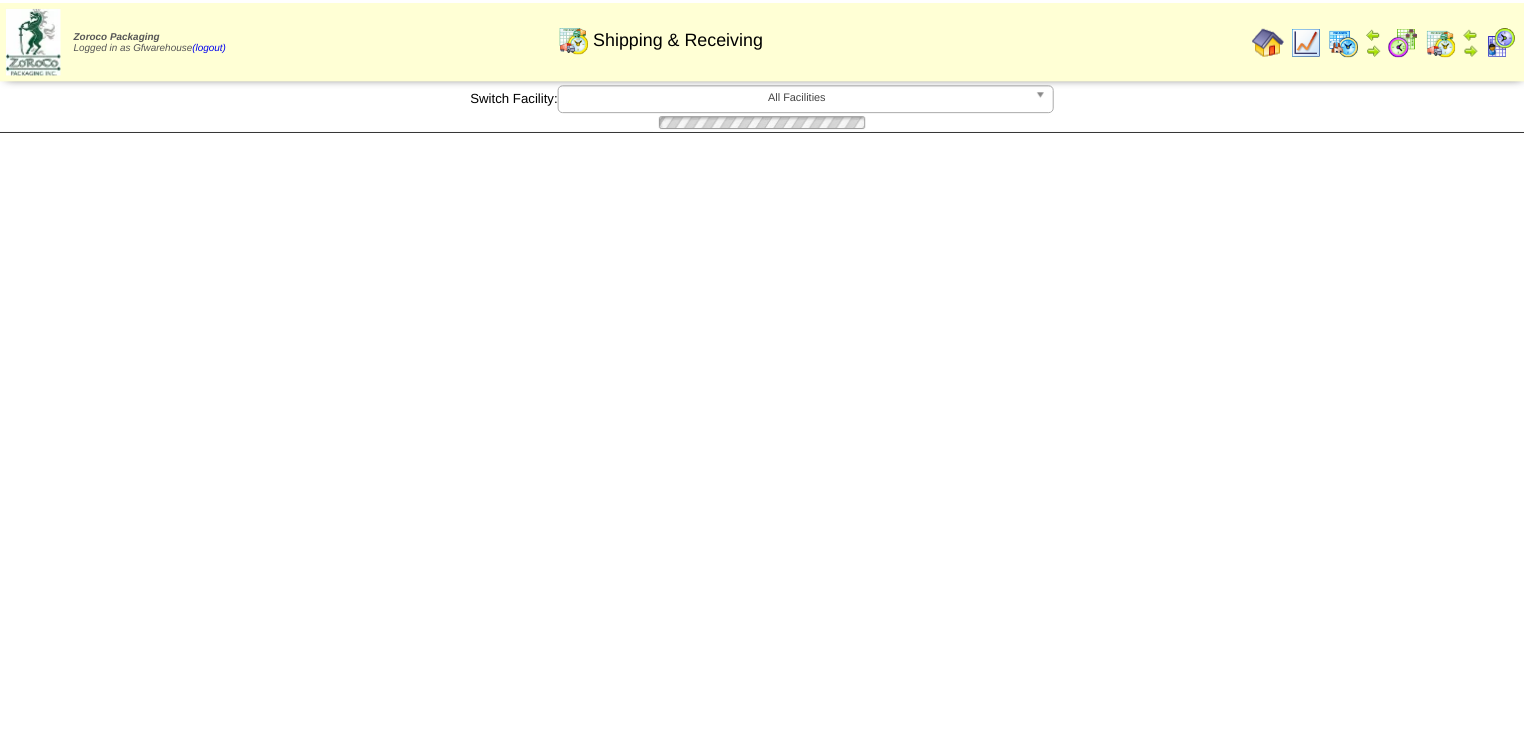 scroll, scrollTop: 0, scrollLeft: 0, axis: both 